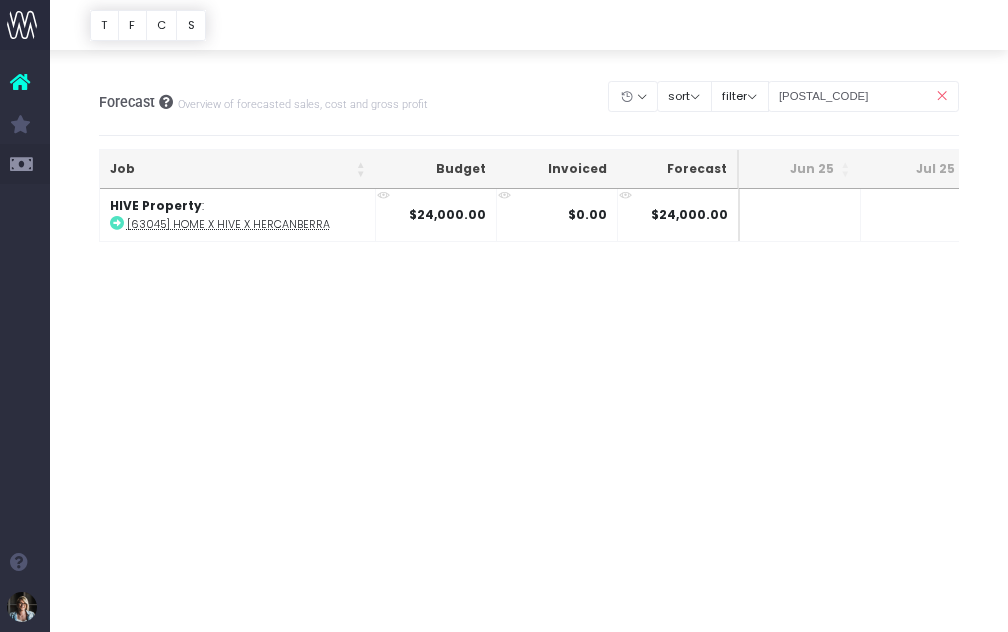 scroll, scrollTop: 0, scrollLeft: 0, axis: both 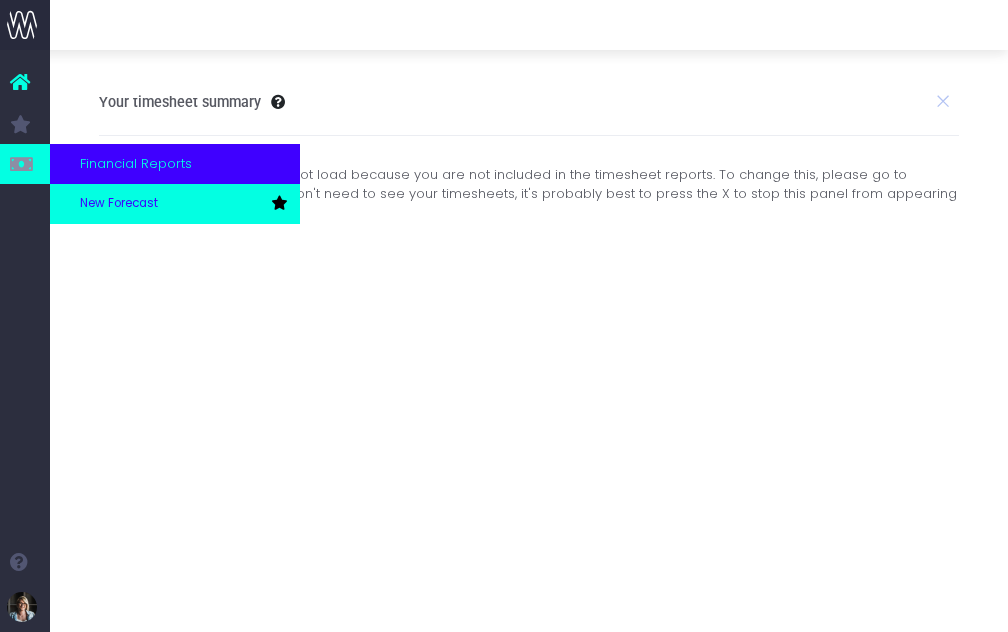 click on "New Forecast" at bounding box center (119, 204) 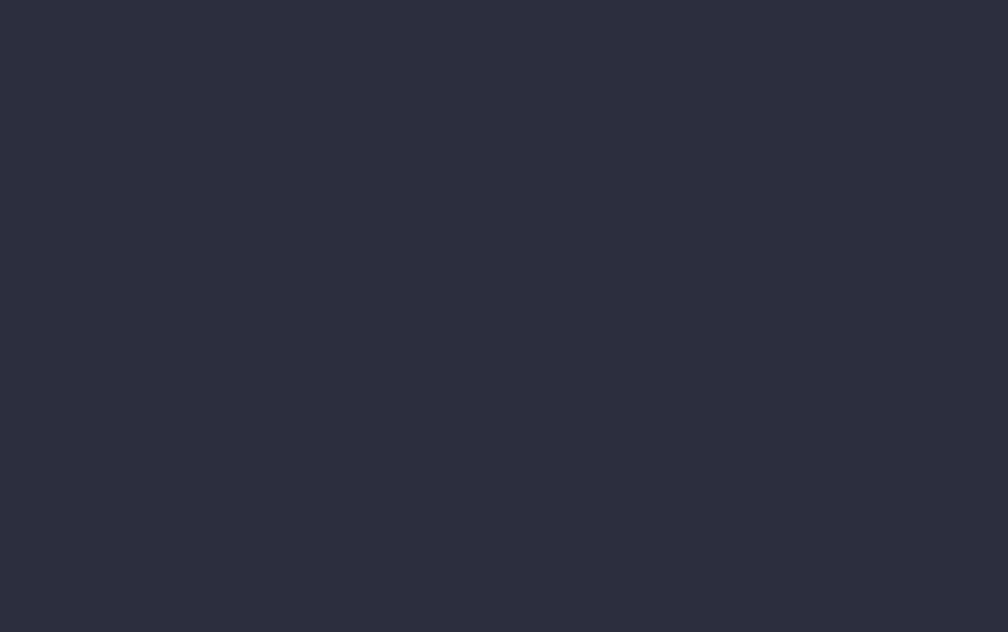 scroll, scrollTop: 0, scrollLeft: 0, axis: both 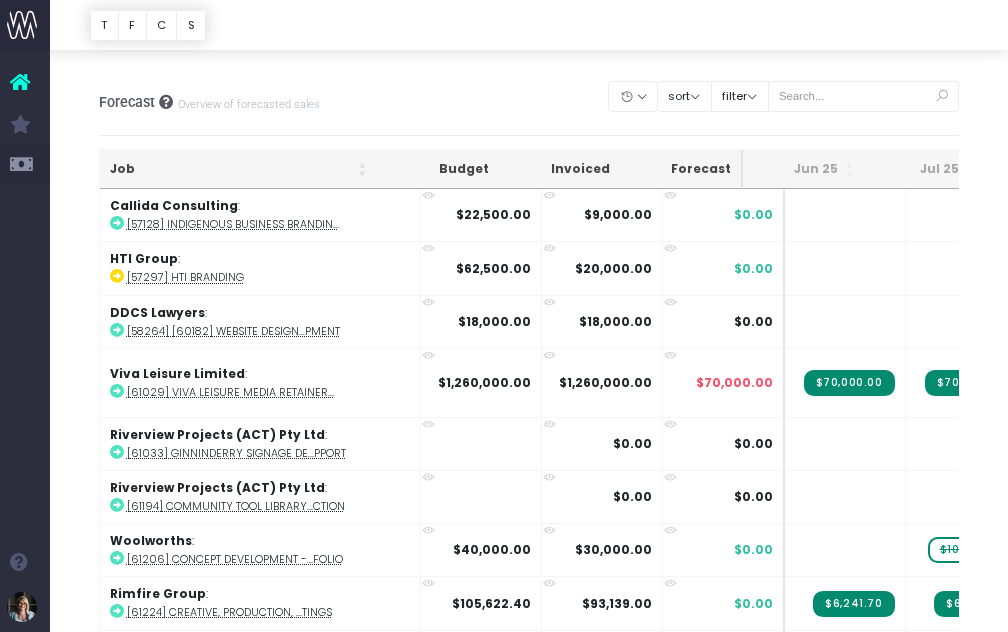 click on "Jul 25" at bounding box center (924, 169) 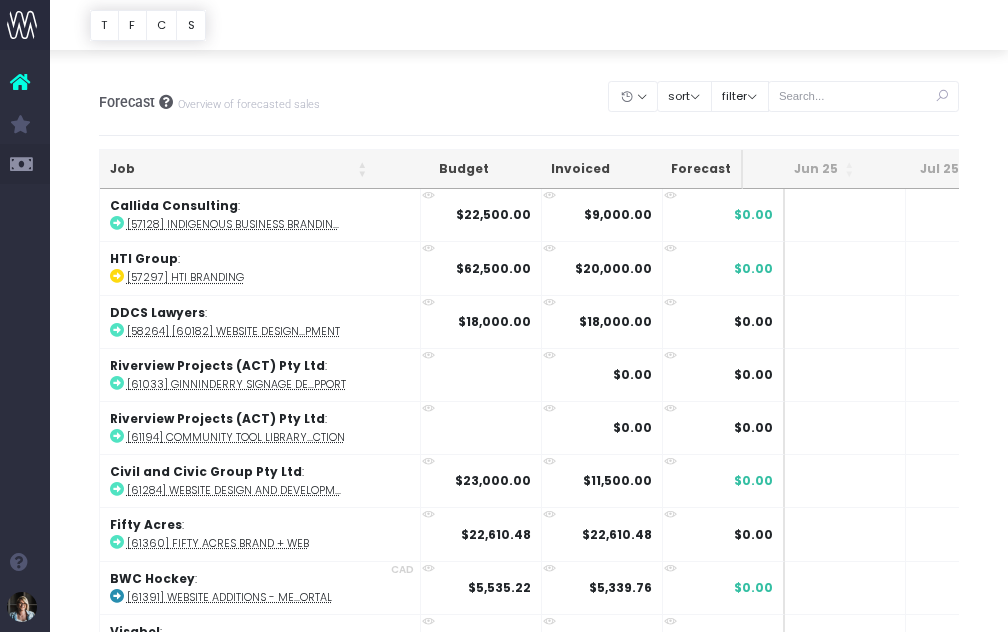 click on "Jul 25" at bounding box center (924, 169) 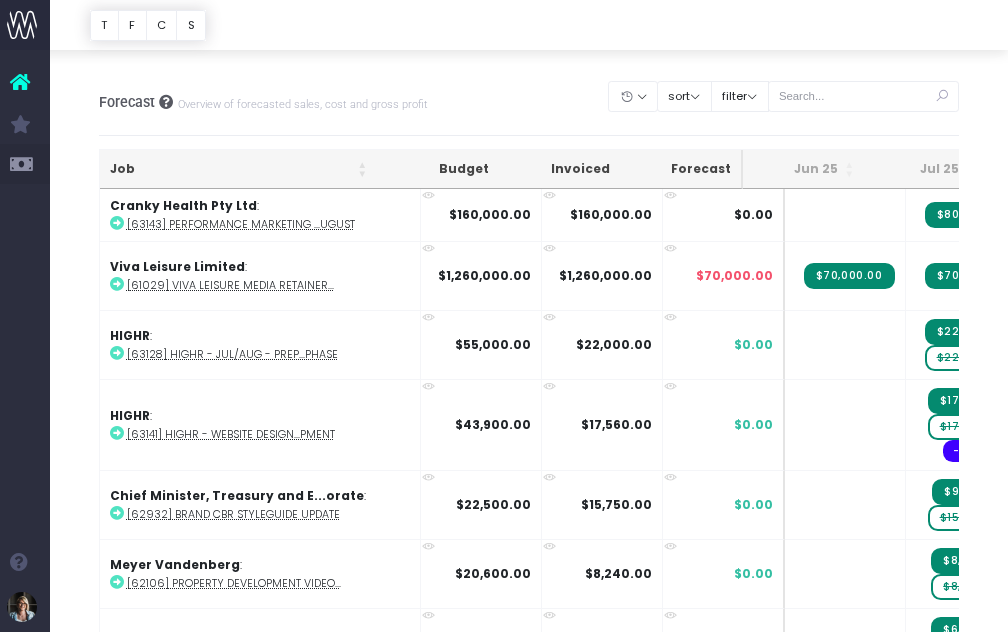 click on "$22,000.00" at bounding box center (970, 358) 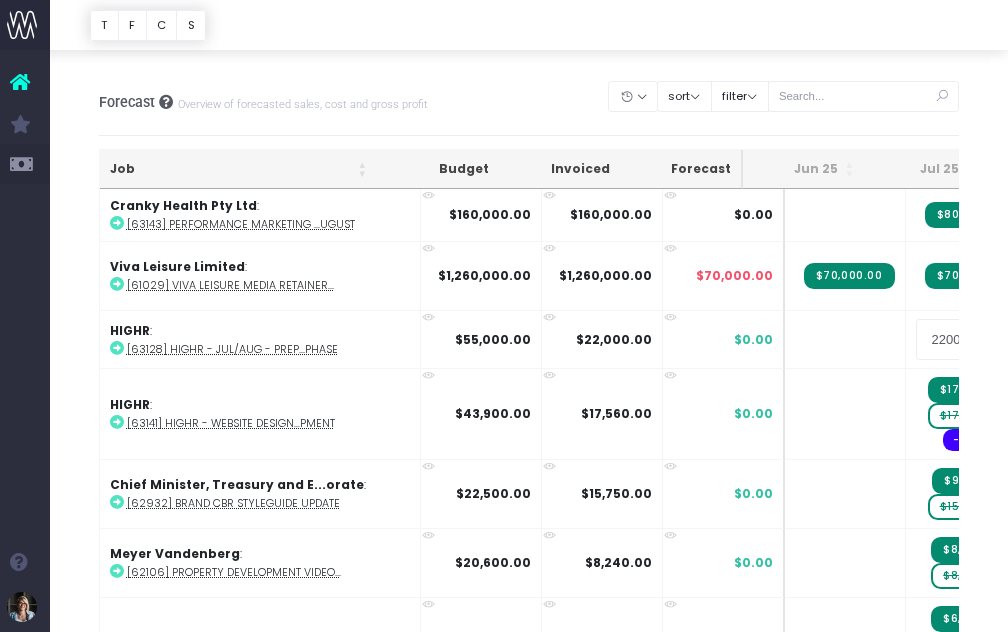 scroll, scrollTop: 0, scrollLeft: 22, axis: horizontal 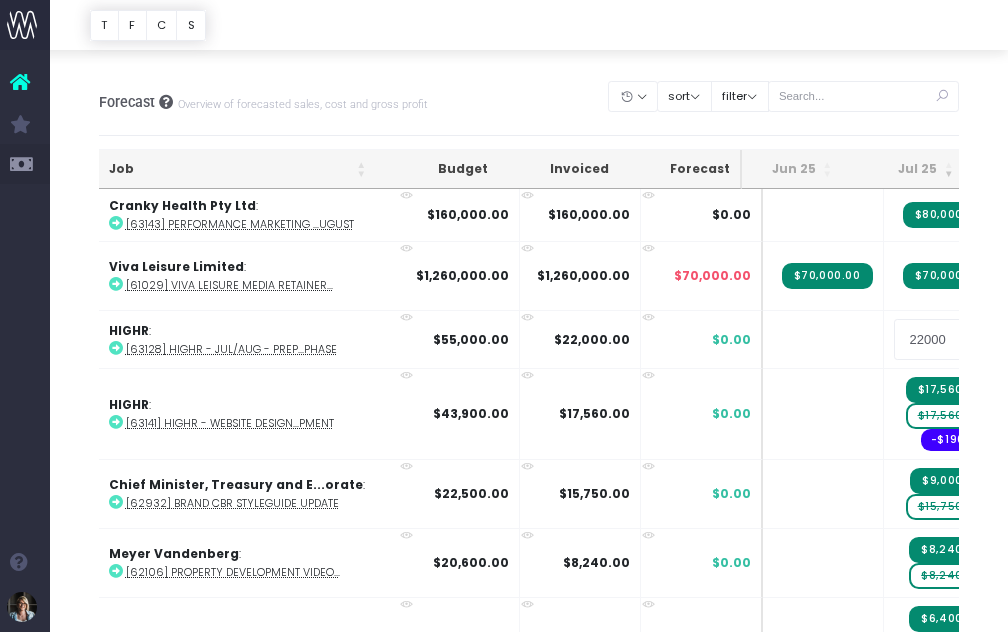 type 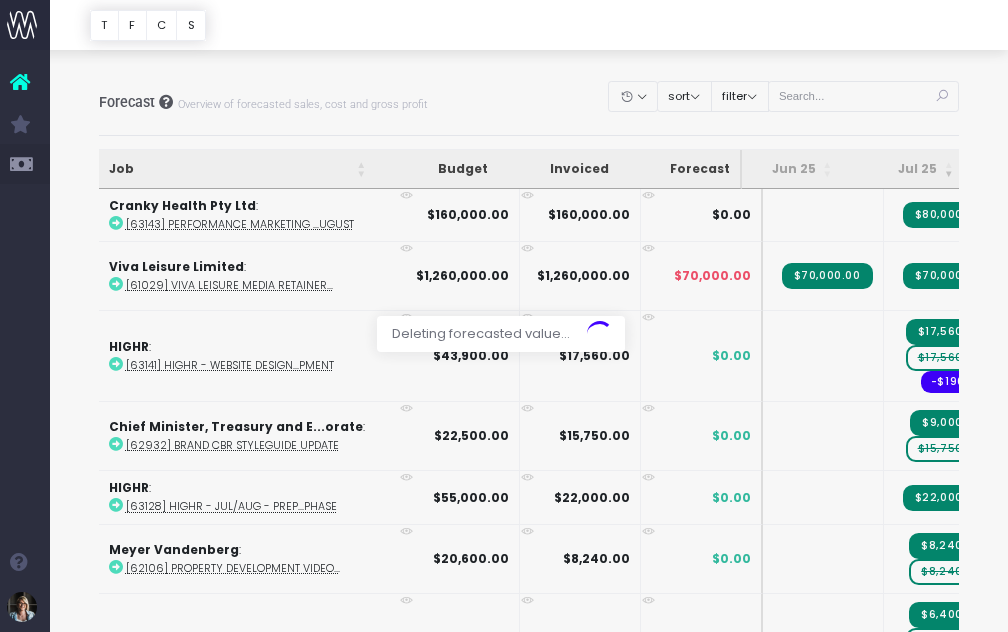 click at bounding box center (504, 316) 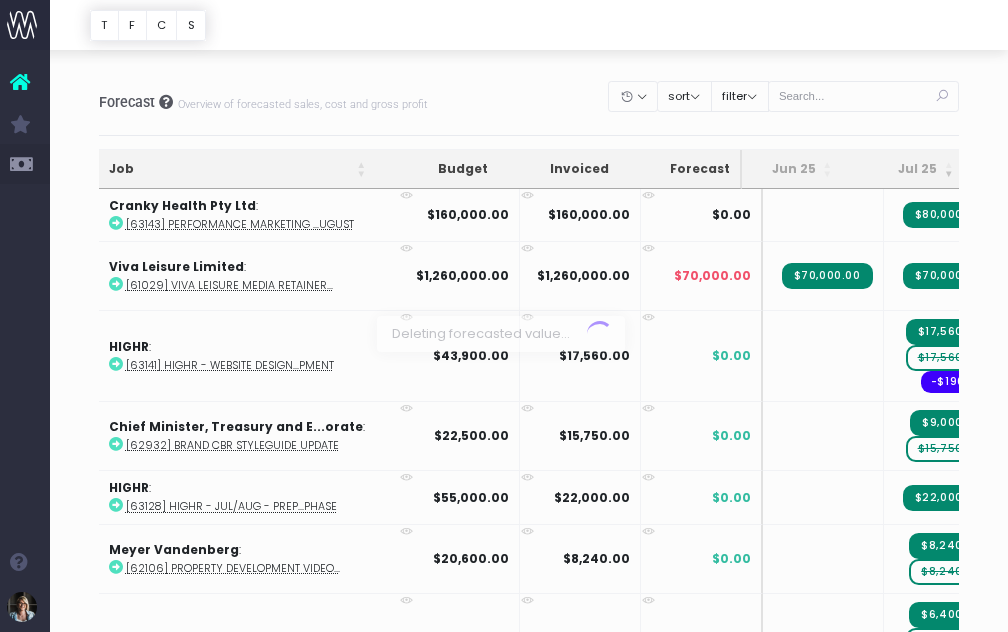click at bounding box center (504, 316) 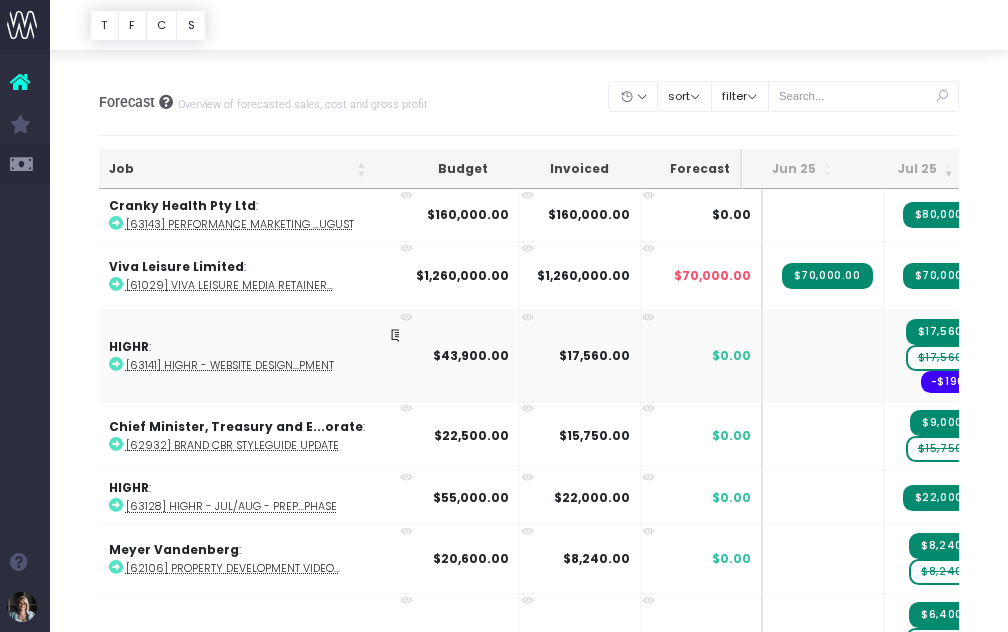 click on "$17,560.00" at bounding box center (950, 358) 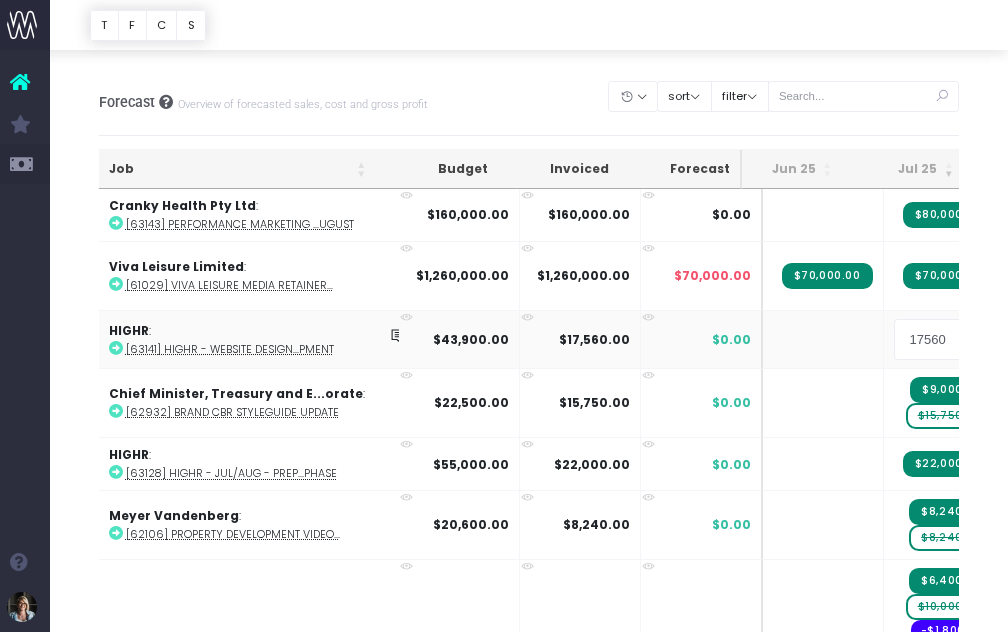 type 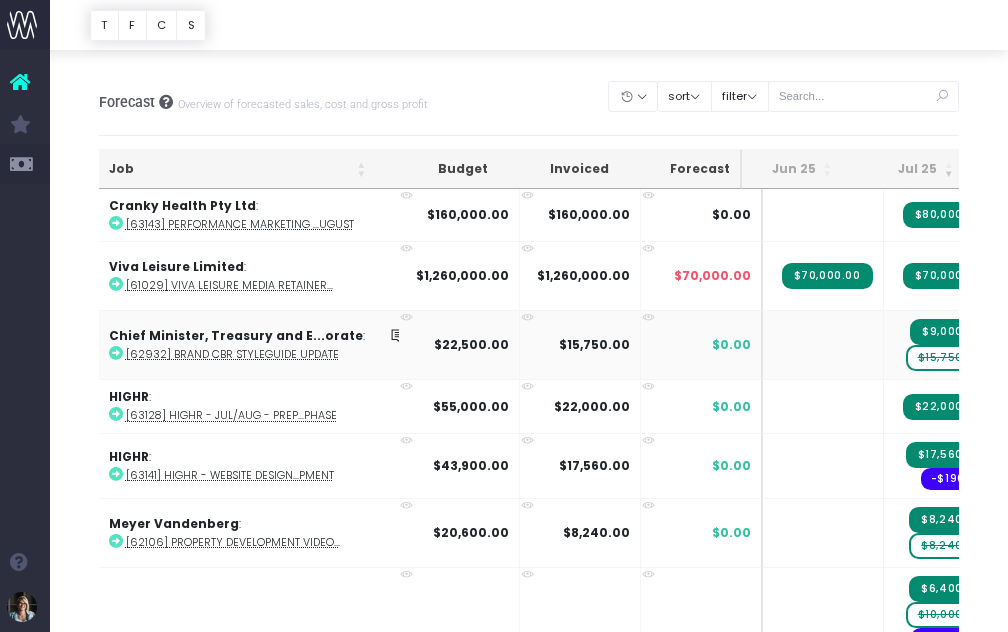 click on "$15,750.00" at bounding box center [950, 358] 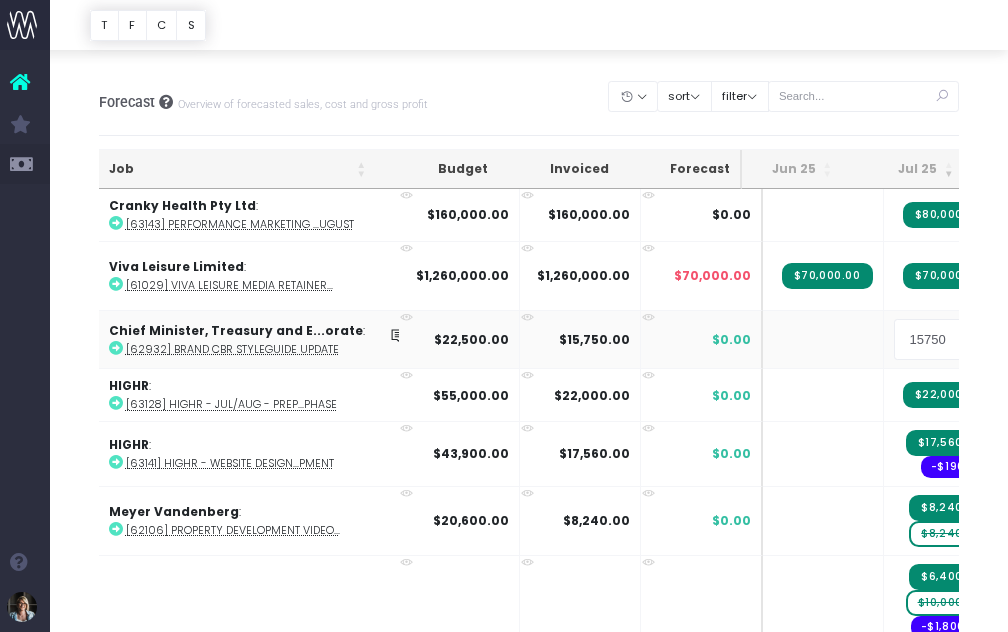 type 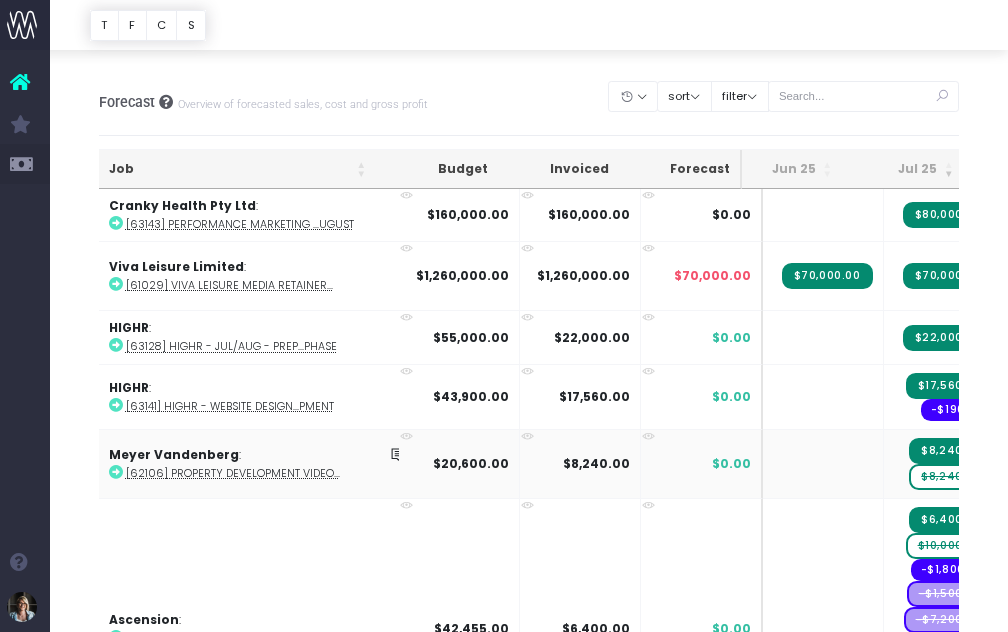 click on "$8,240.00" at bounding box center (951, 477) 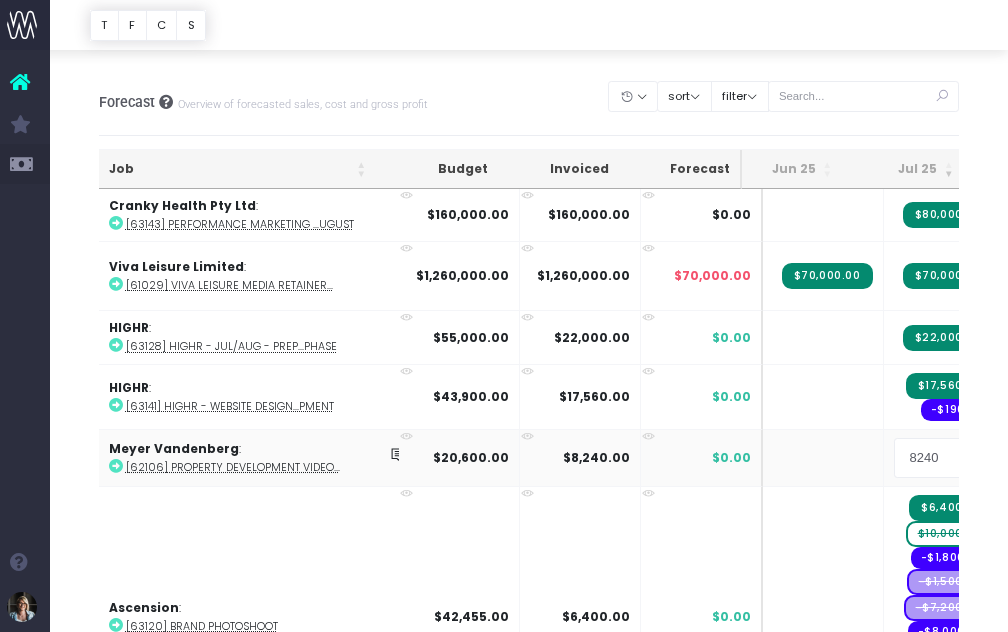 type 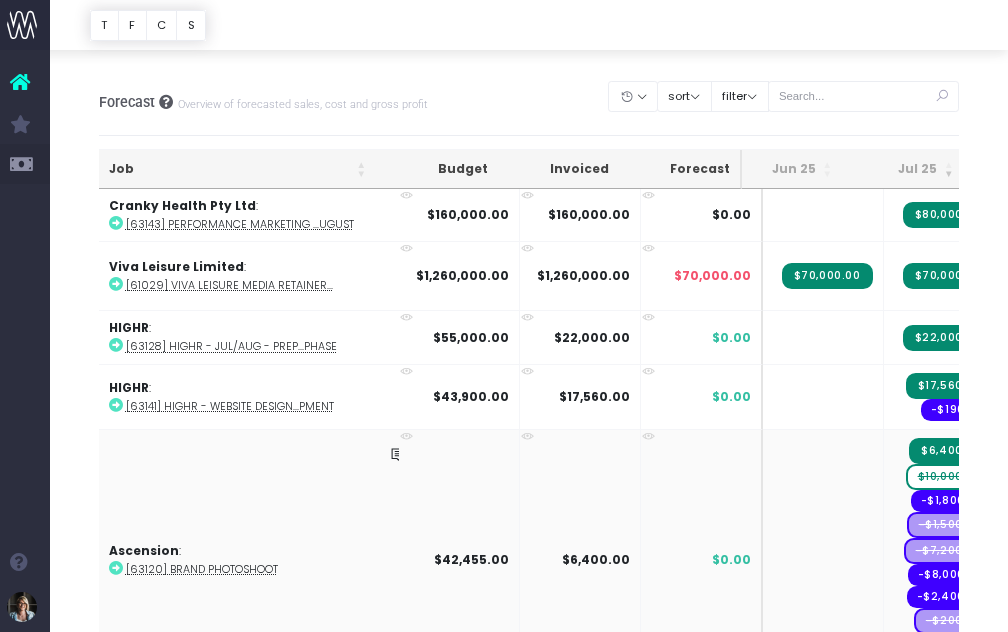 click on "$10,000.00" at bounding box center [950, 477] 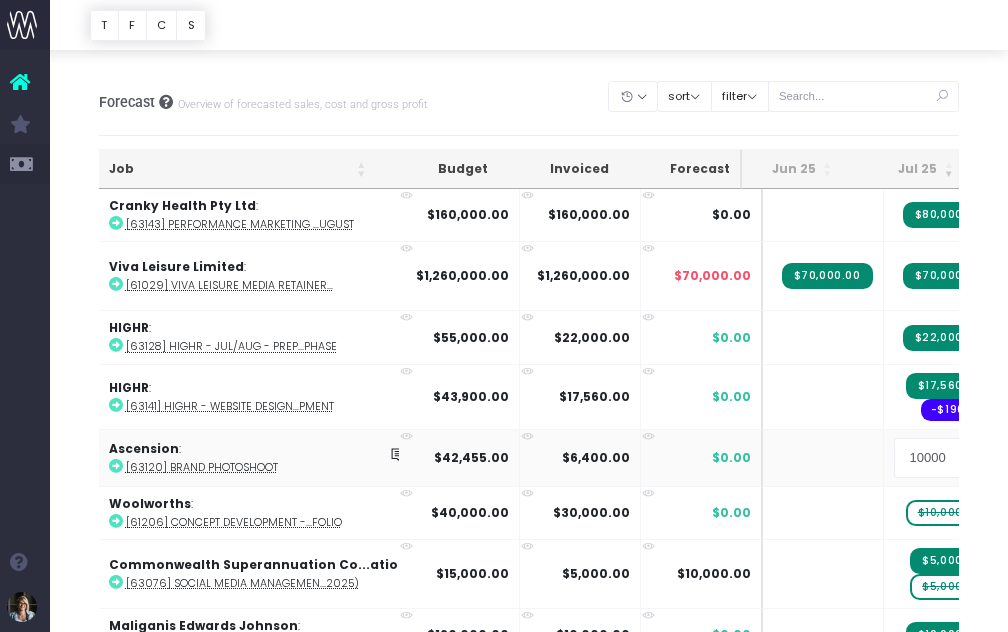 type 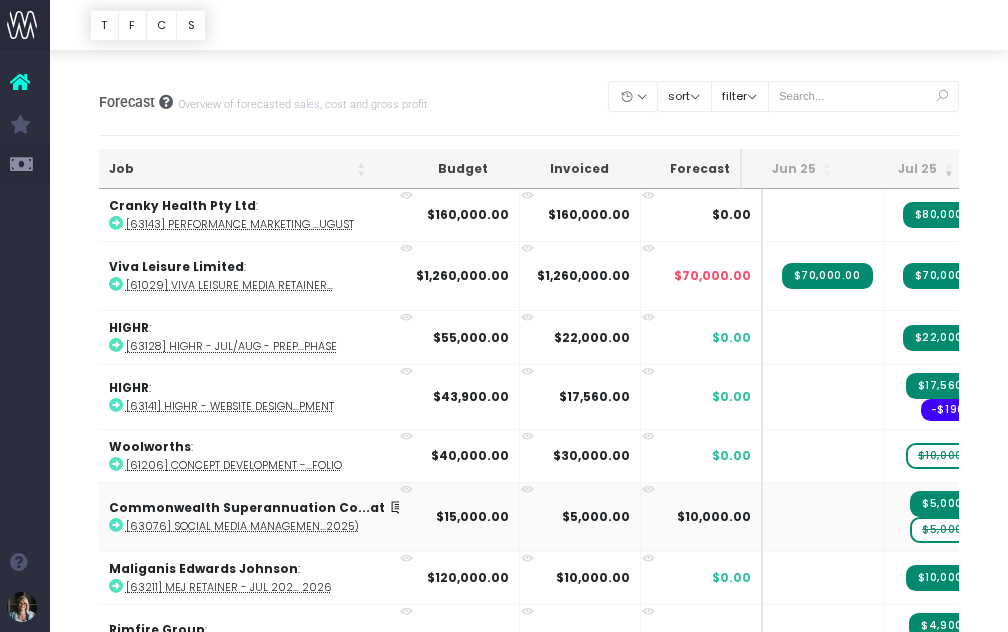 click on "$5,000.00" at bounding box center [951, 530] 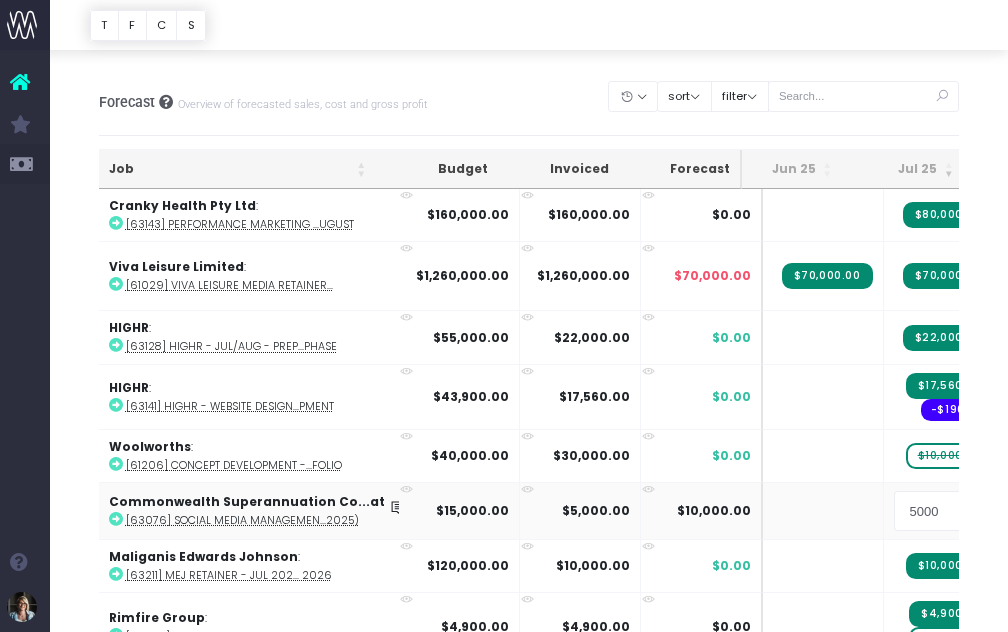 type 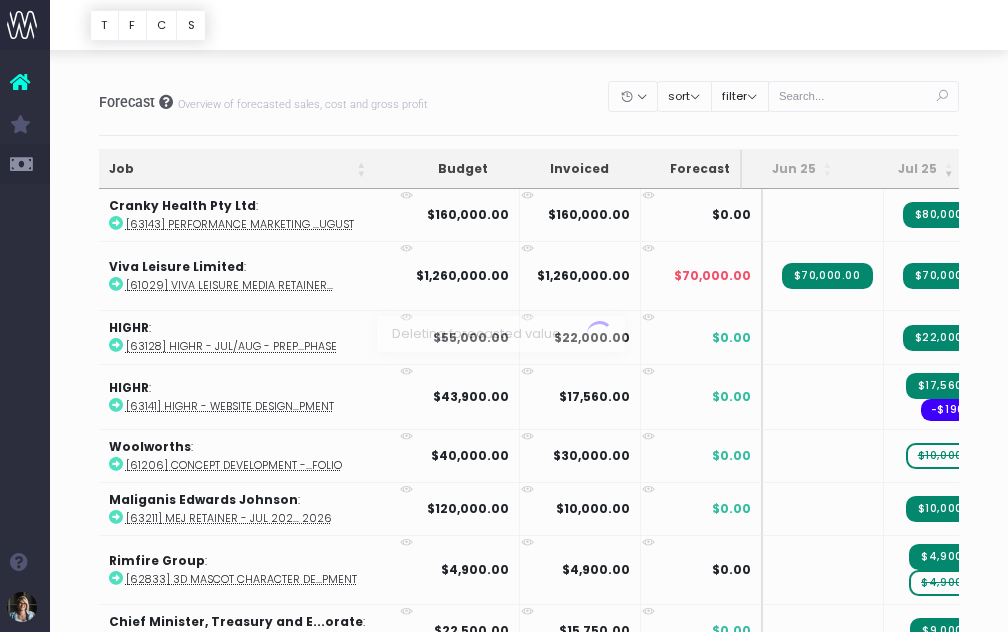 click at bounding box center [504, 316] 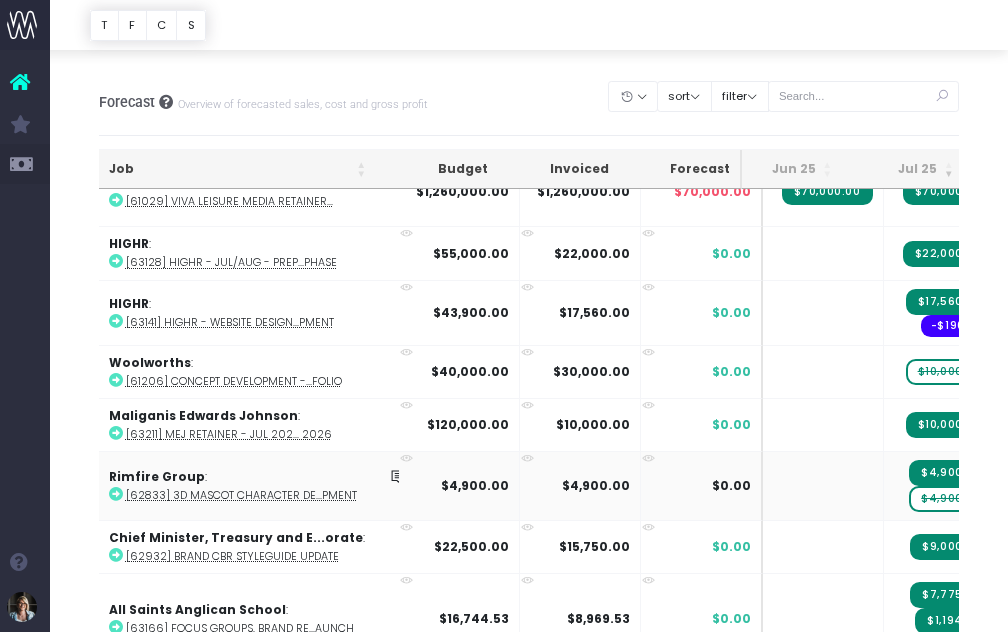 scroll, scrollTop: 87, scrollLeft: 22, axis: both 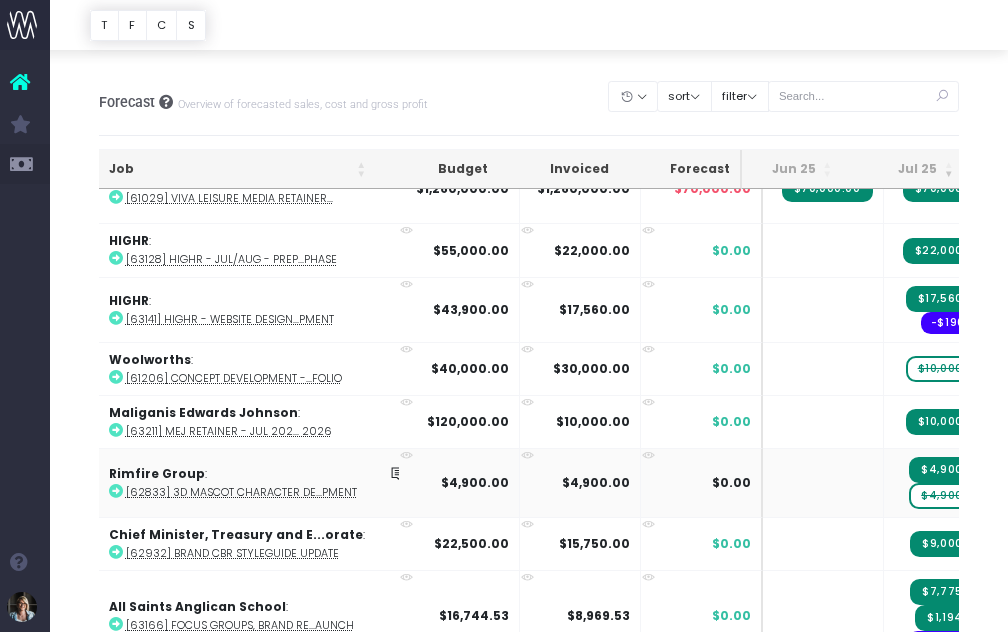 click on "$4,900.00" at bounding box center [951, 496] 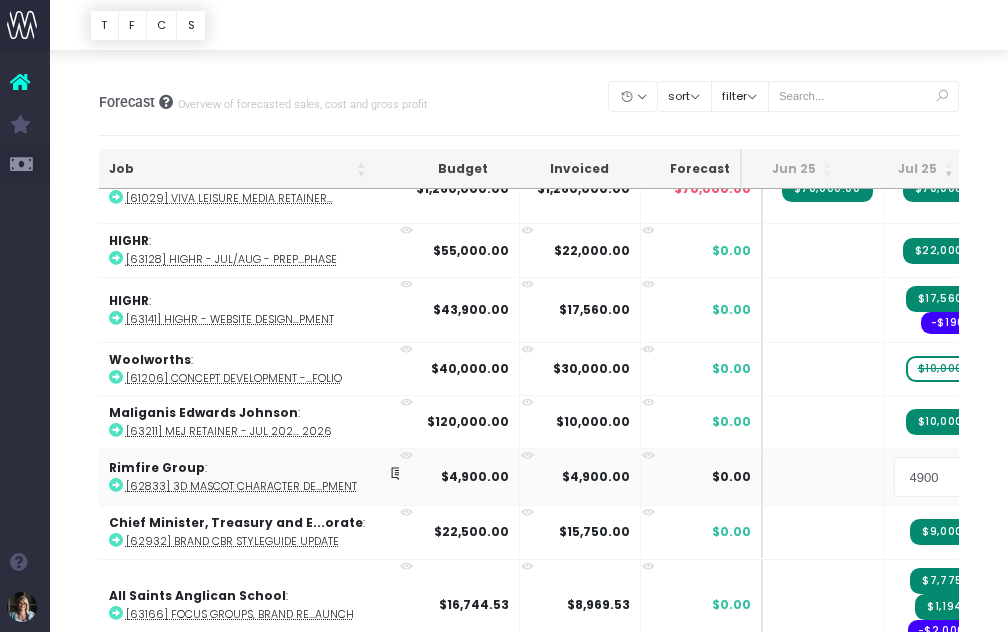 type 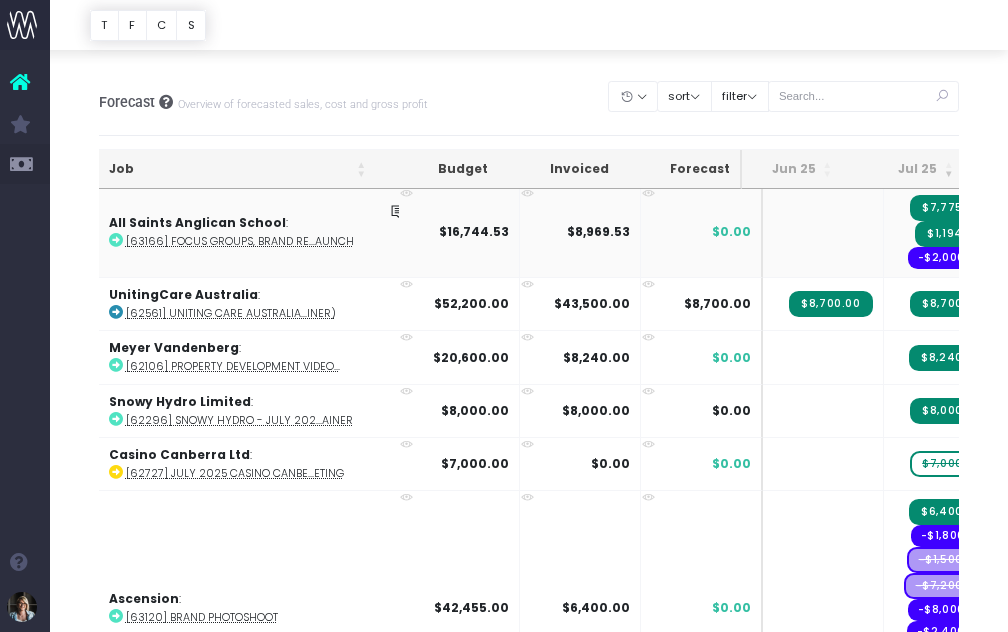 scroll, scrollTop: 406, scrollLeft: 22, axis: both 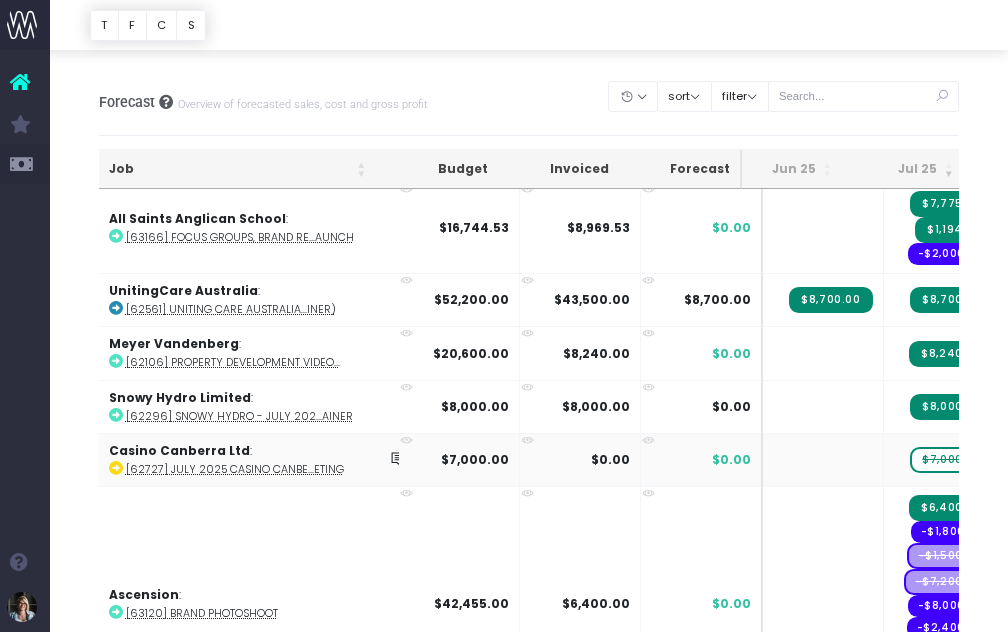 click on "$7,000.00" at bounding box center [951, 460] 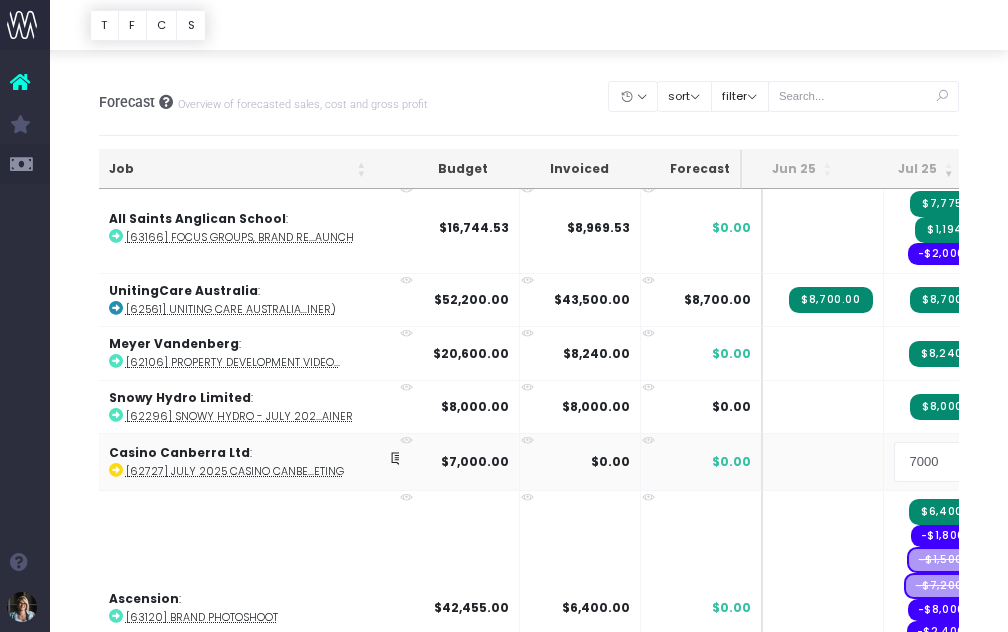 type 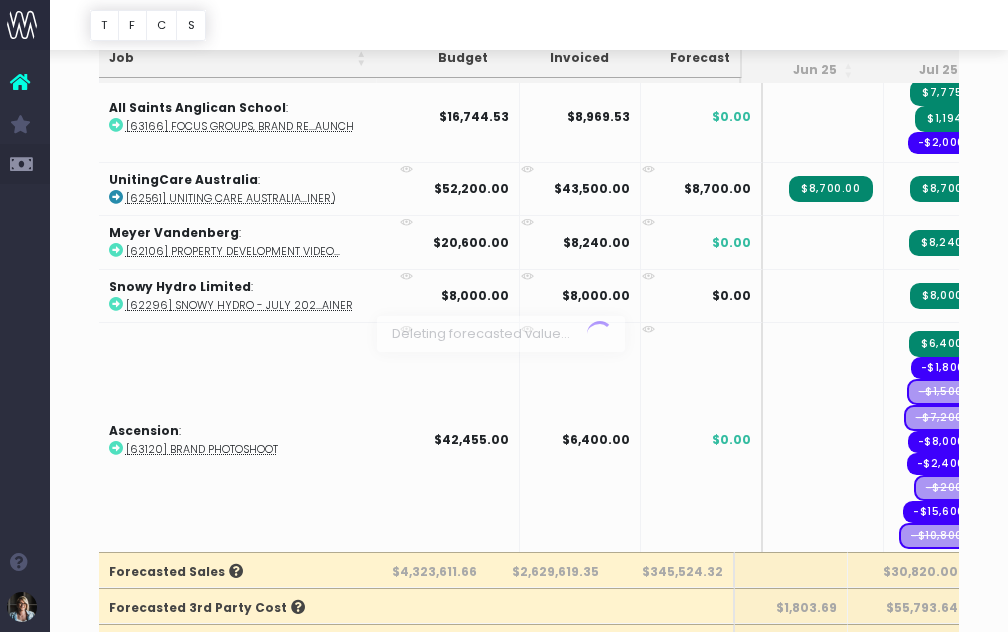 scroll, scrollTop: 157, scrollLeft: 0, axis: vertical 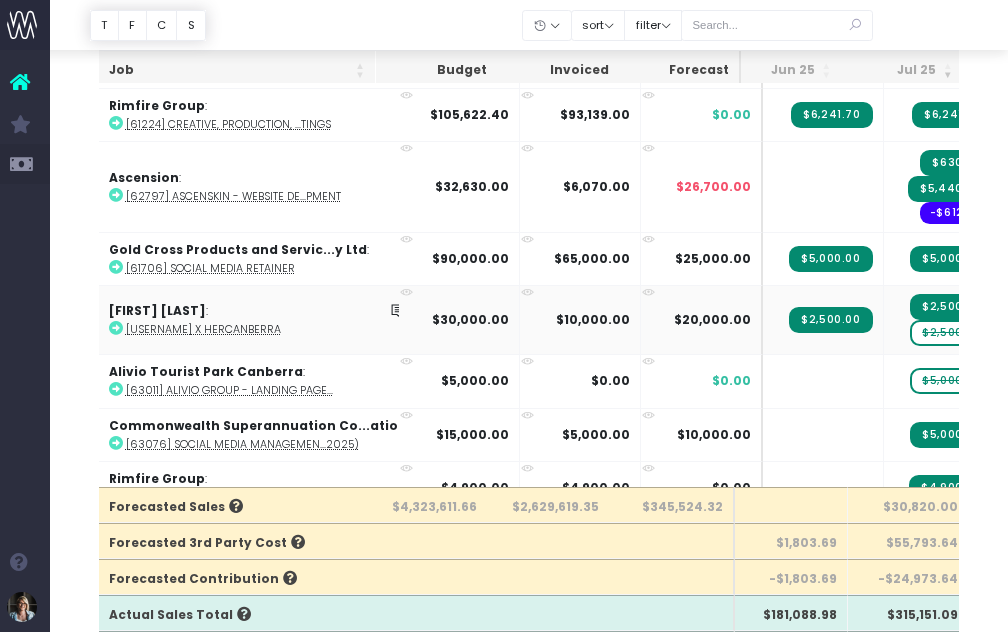 click on "$2,500.00" at bounding box center (951, 333) 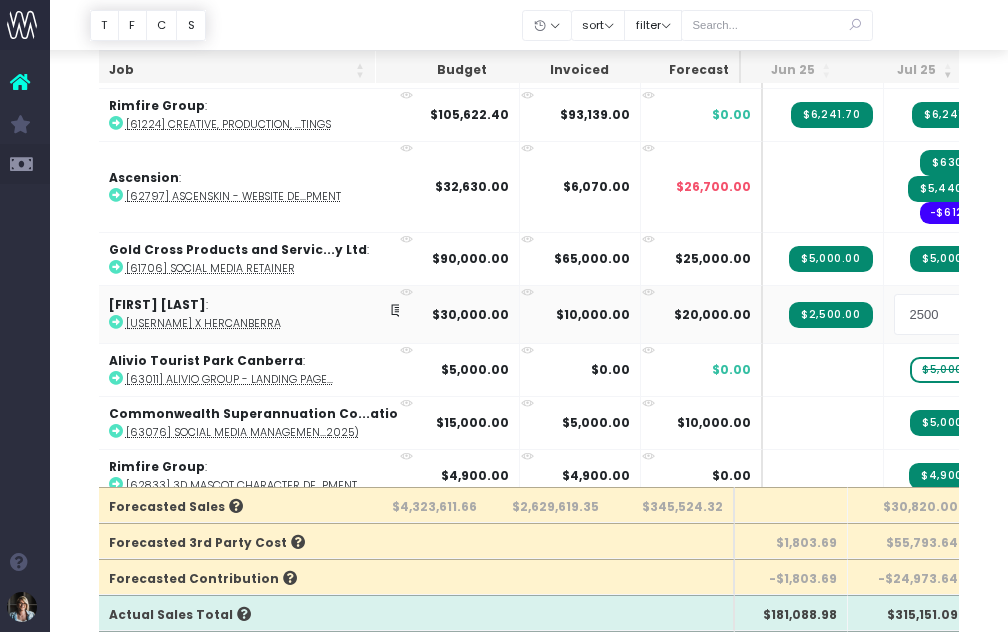 type 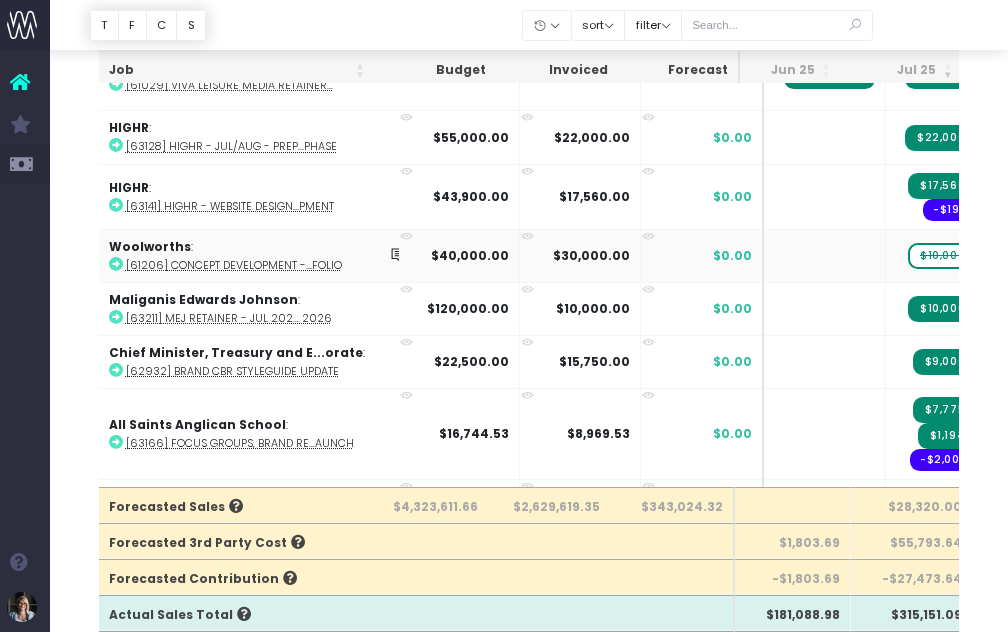 scroll, scrollTop: 0, scrollLeft: 22, axis: horizontal 